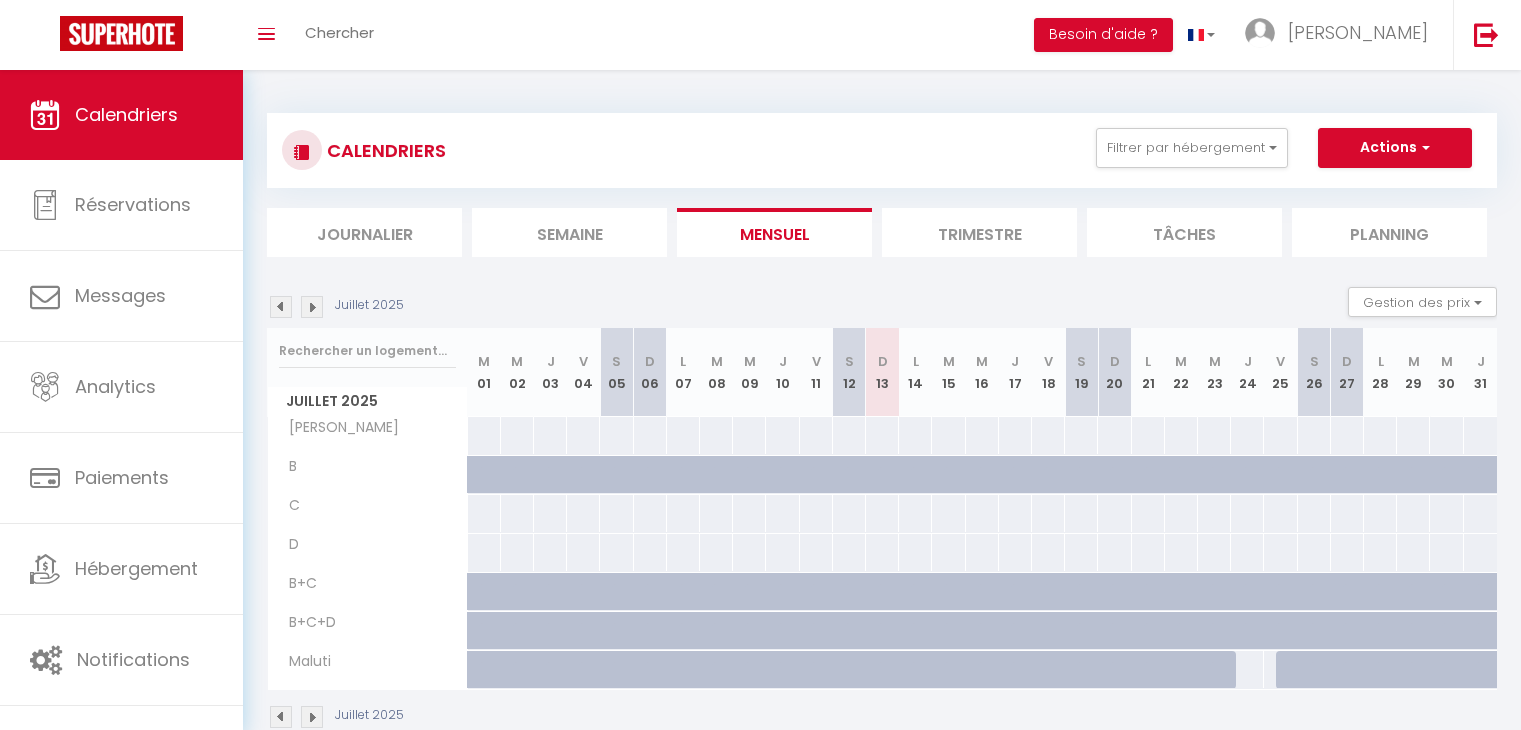 scroll, scrollTop: 0, scrollLeft: 0, axis: both 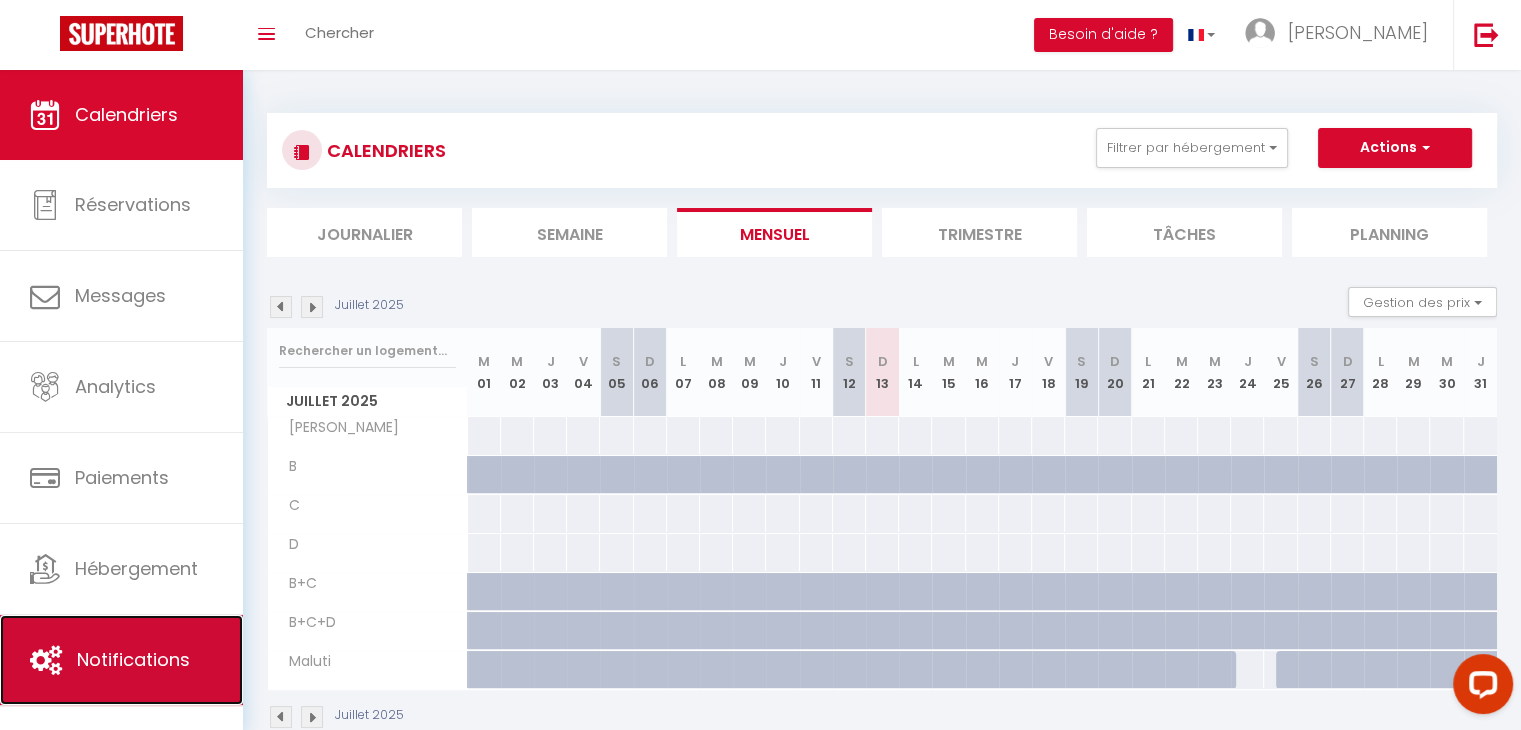 click on "Notifications" at bounding box center [133, 659] 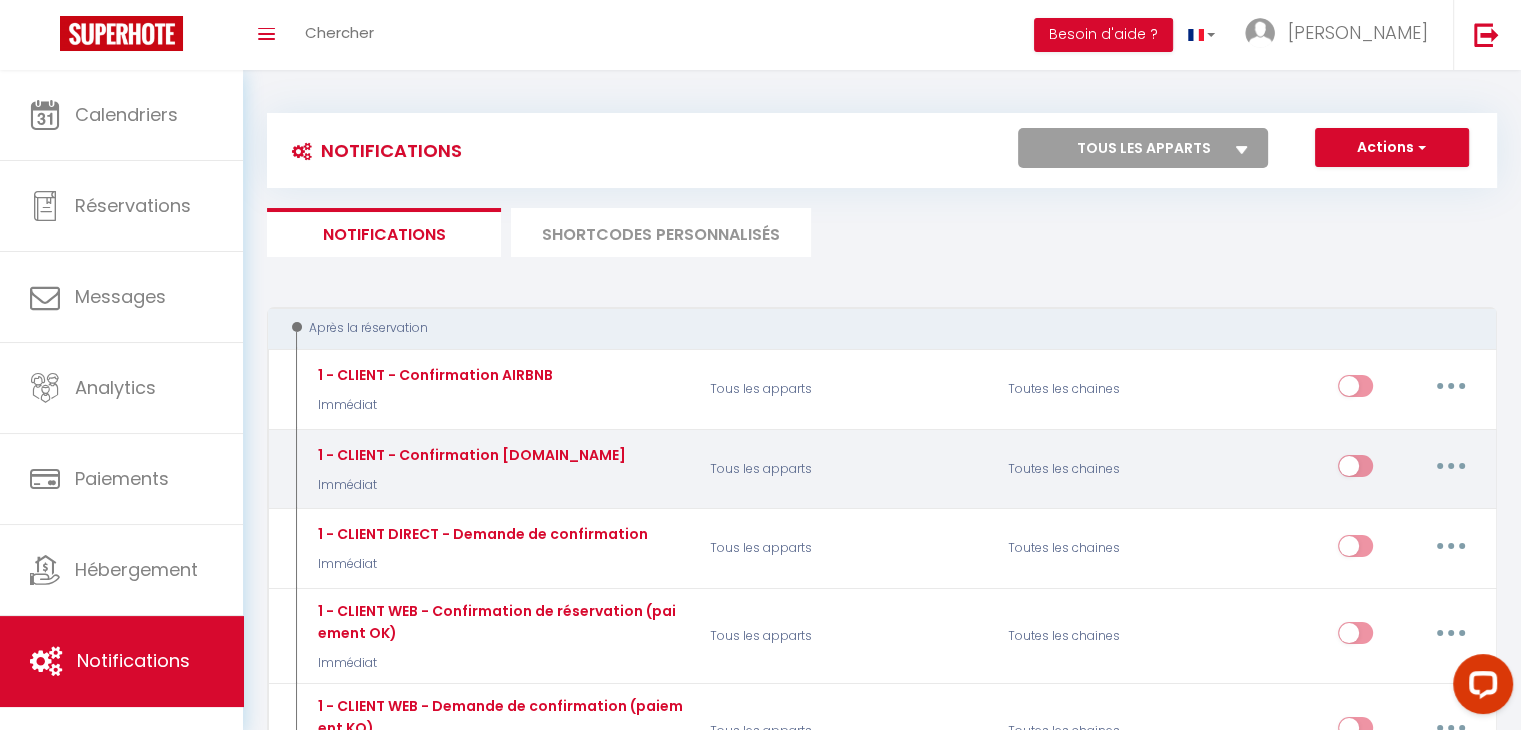 select 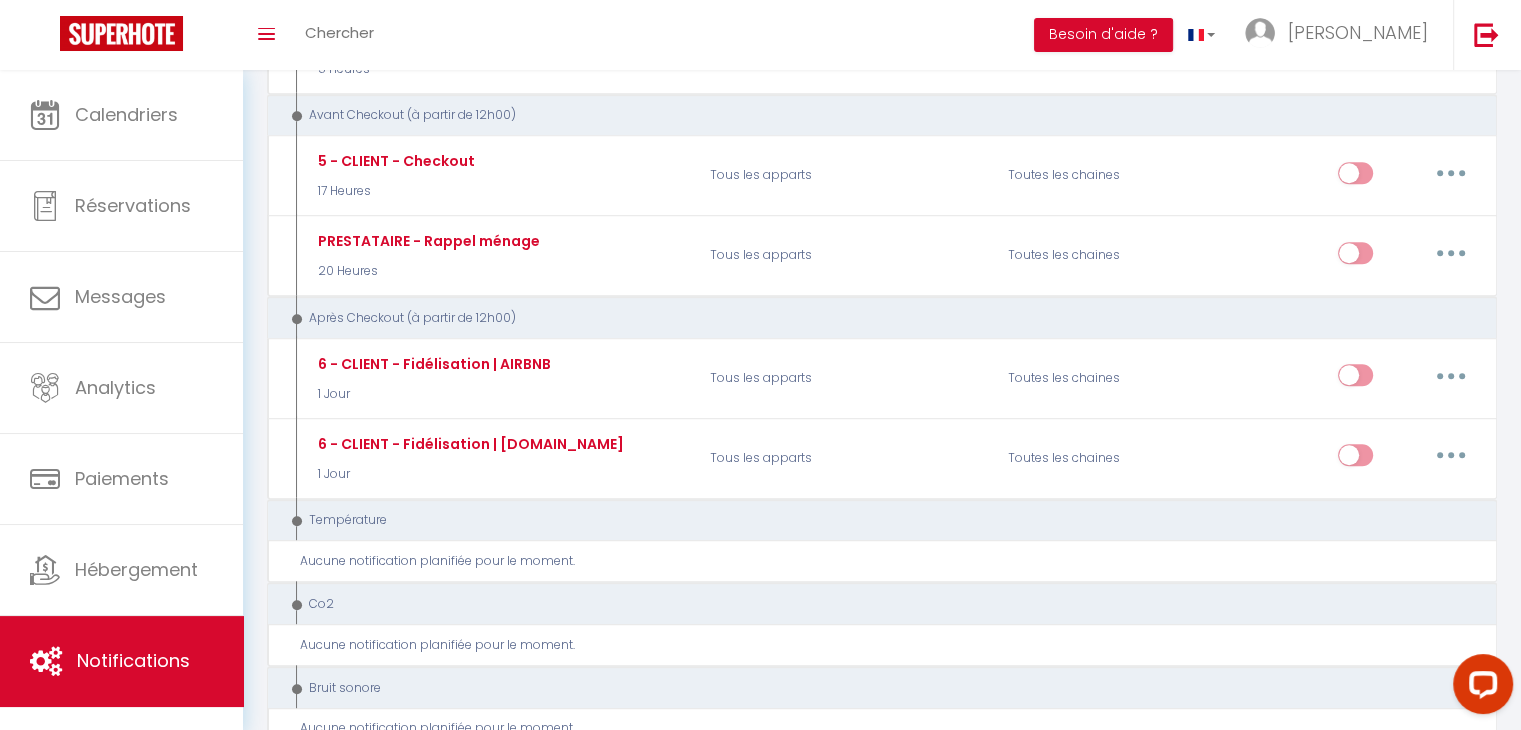 scroll, scrollTop: 1824, scrollLeft: 0, axis: vertical 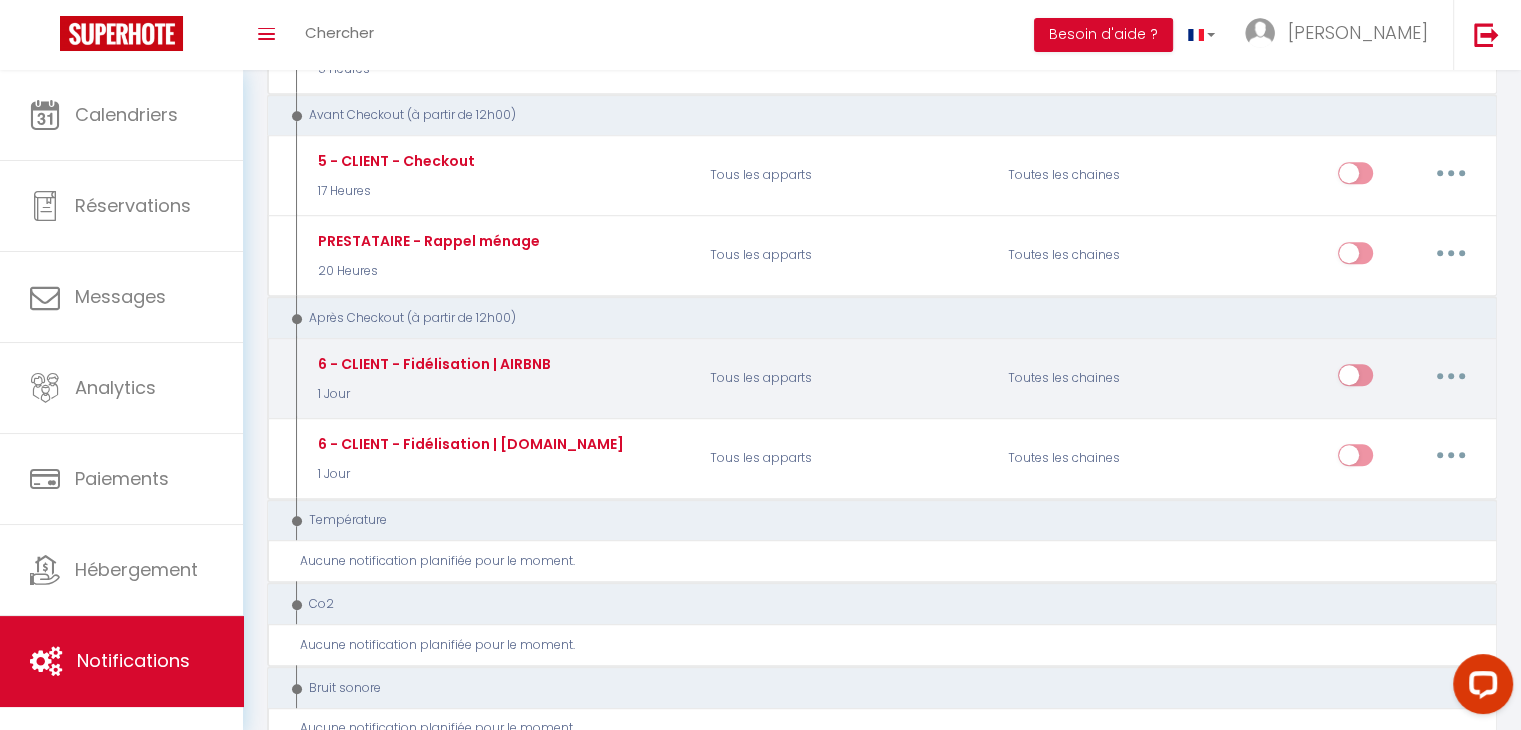 click at bounding box center [1451, 375] 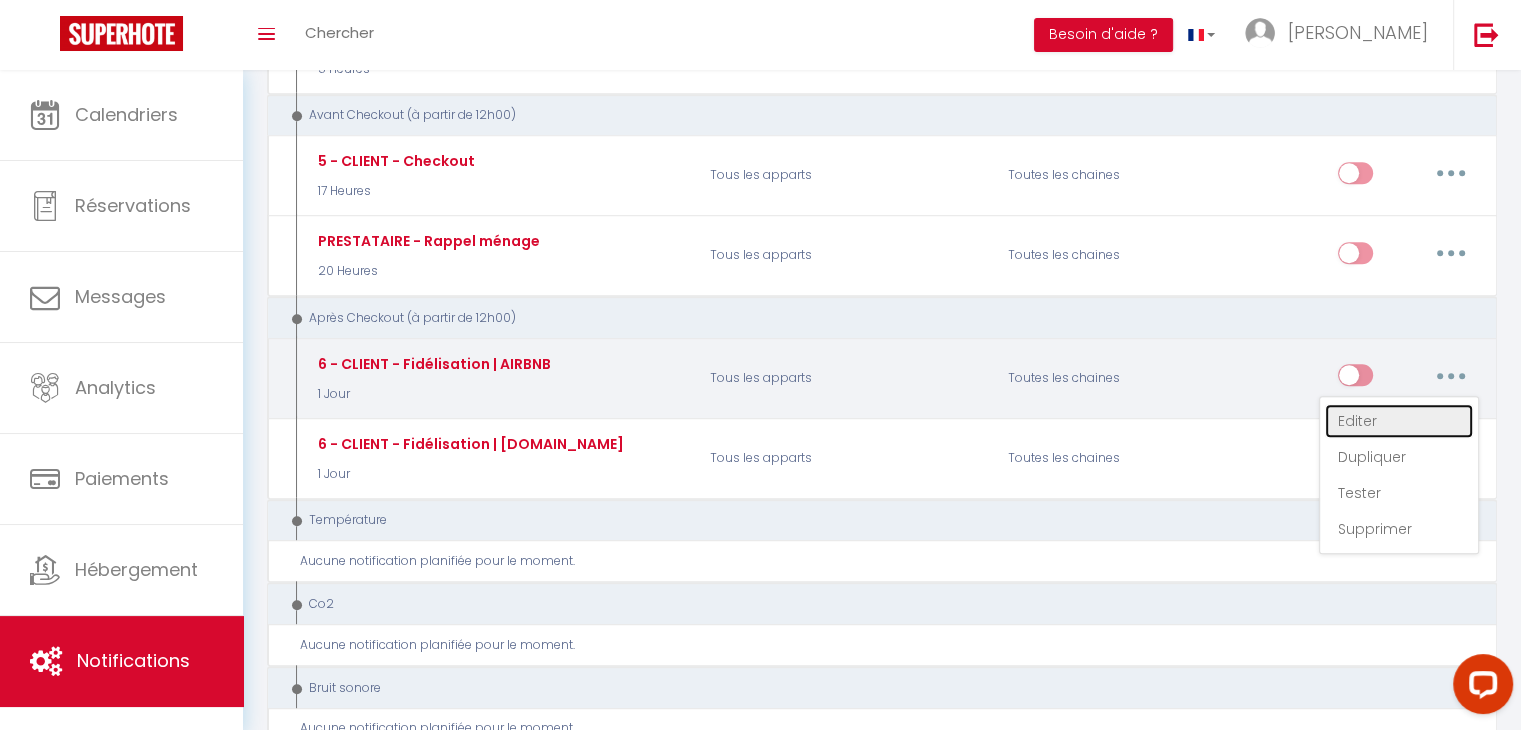 click on "Editer" at bounding box center [1399, 421] 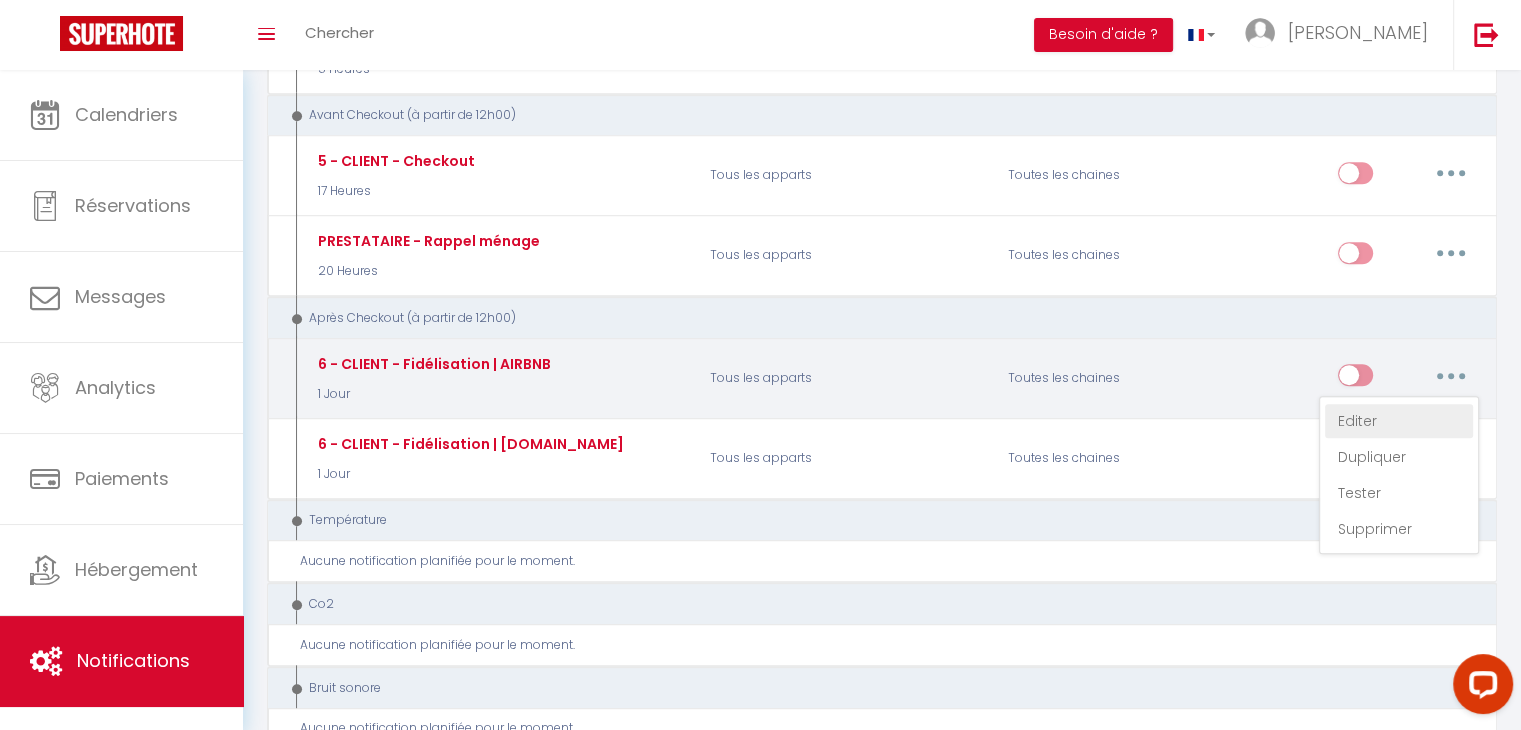 select on "5" 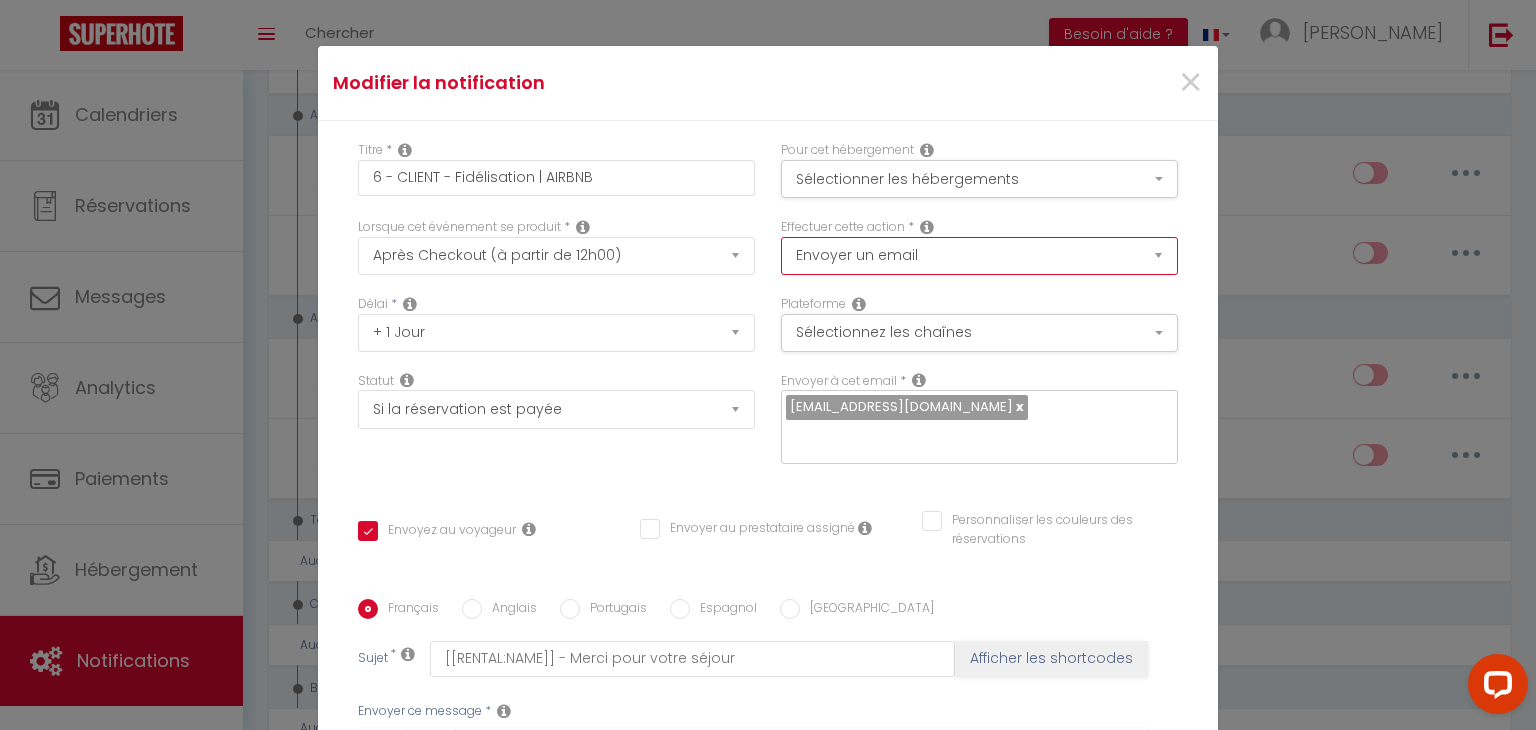 click on "Envoyer un email   Envoyer un SMS   Envoyer une notification push   Envoyer l'avis au client" at bounding box center [979, 256] 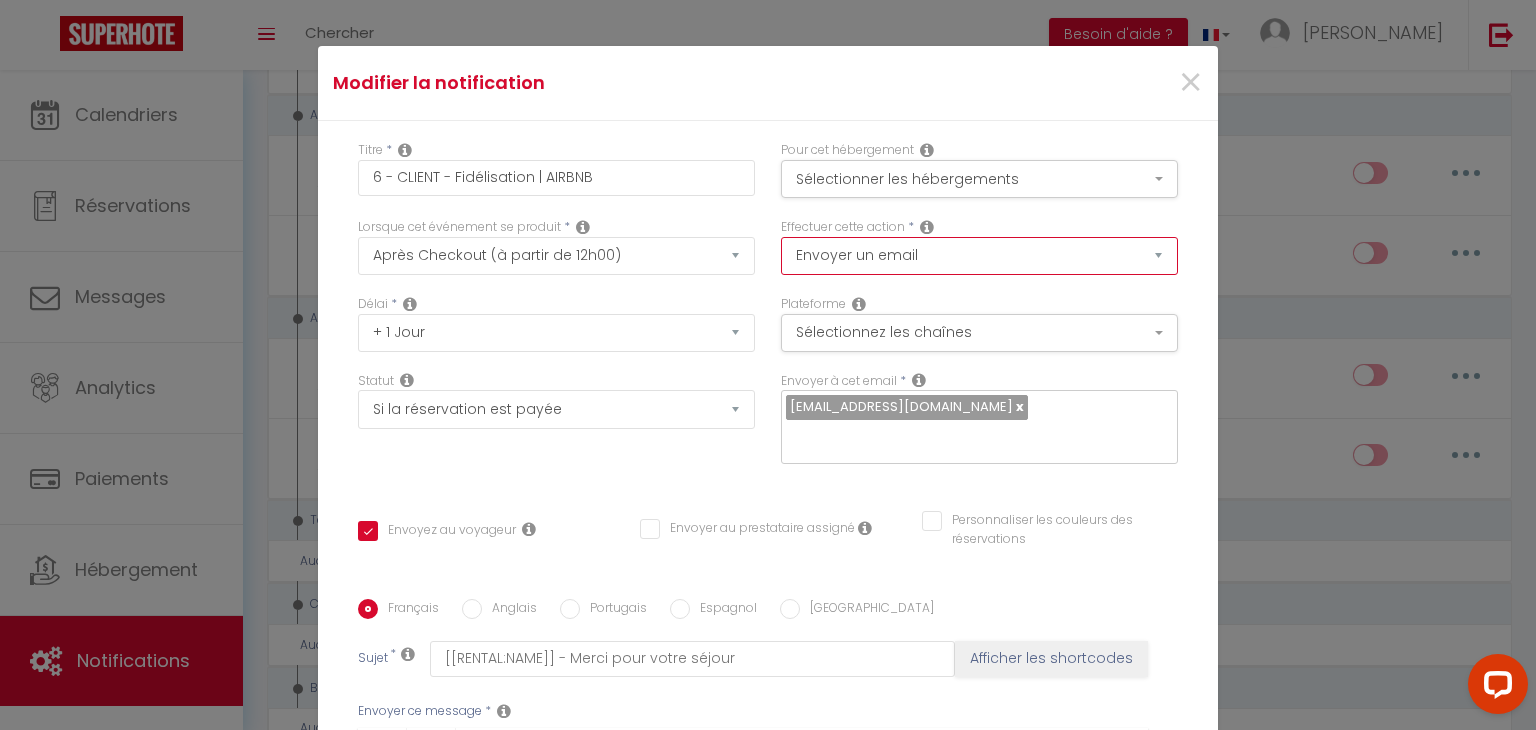 click on "Envoyer un email   Envoyer un SMS   Envoyer une notification push   Envoyer l'avis au client" at bounding box center [979, 256] 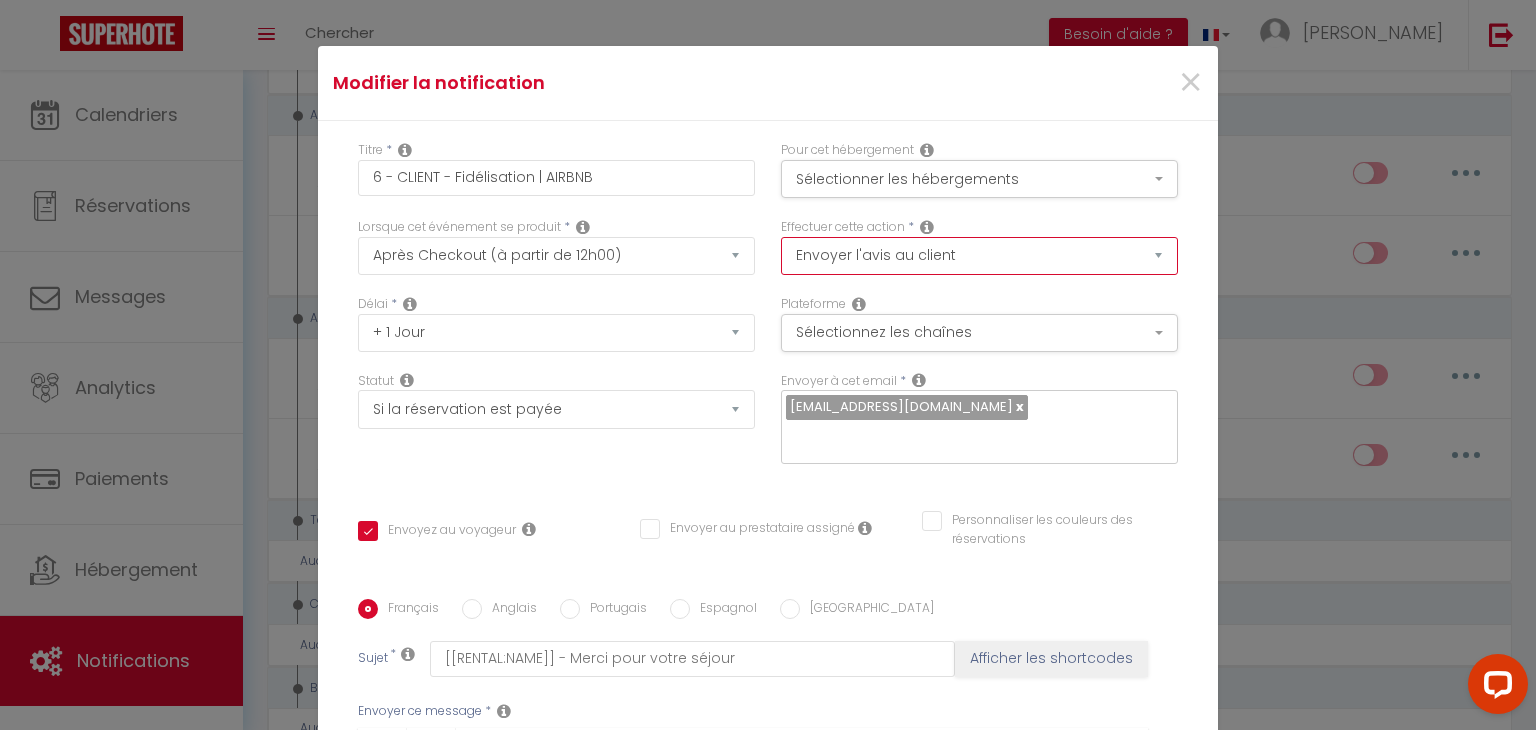 click on "Envoyer un email   Envoyer un SMS   Envoyer une notification push   Envoyer l'avis au client" at bounding box center (979, 256) 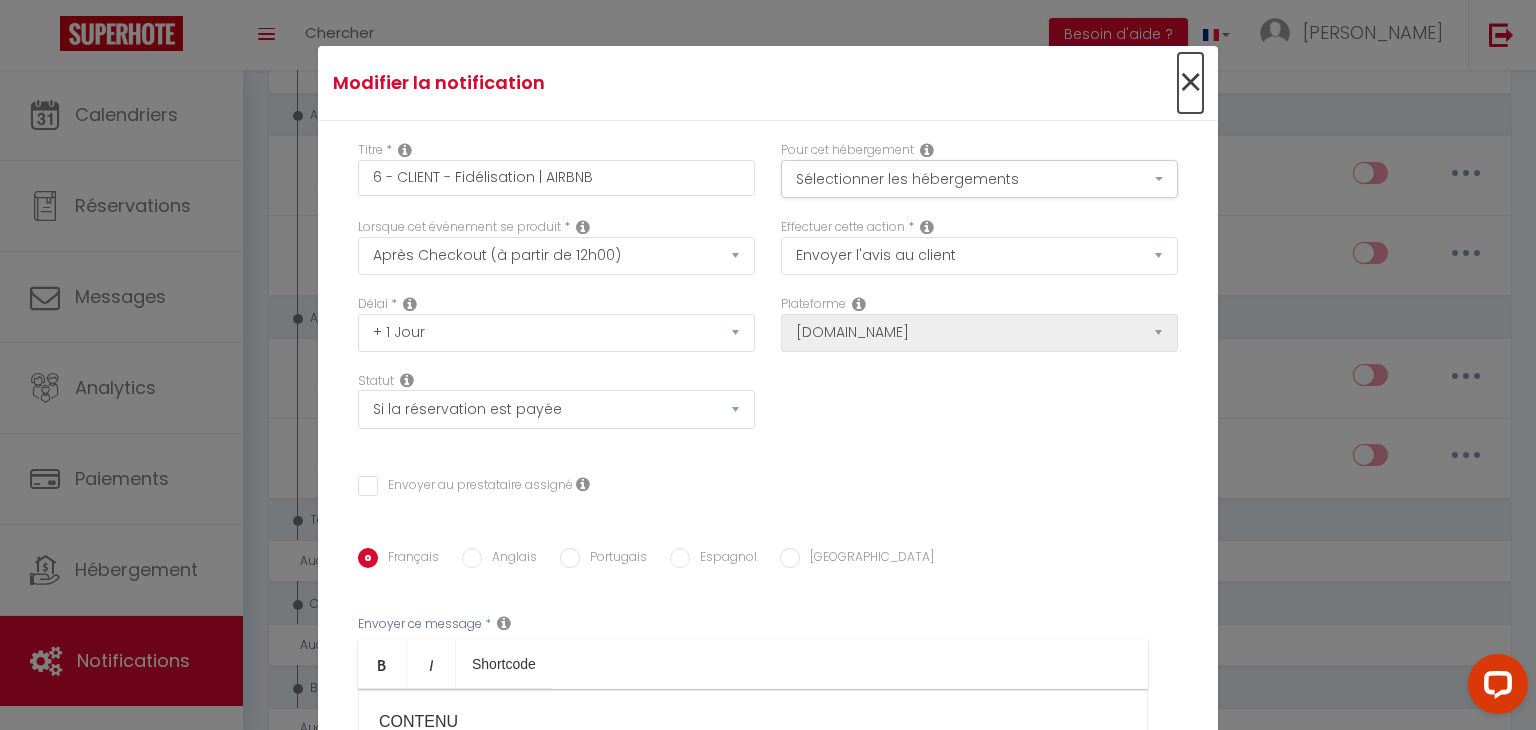 click on "×" at bounding box center [1190, 83] 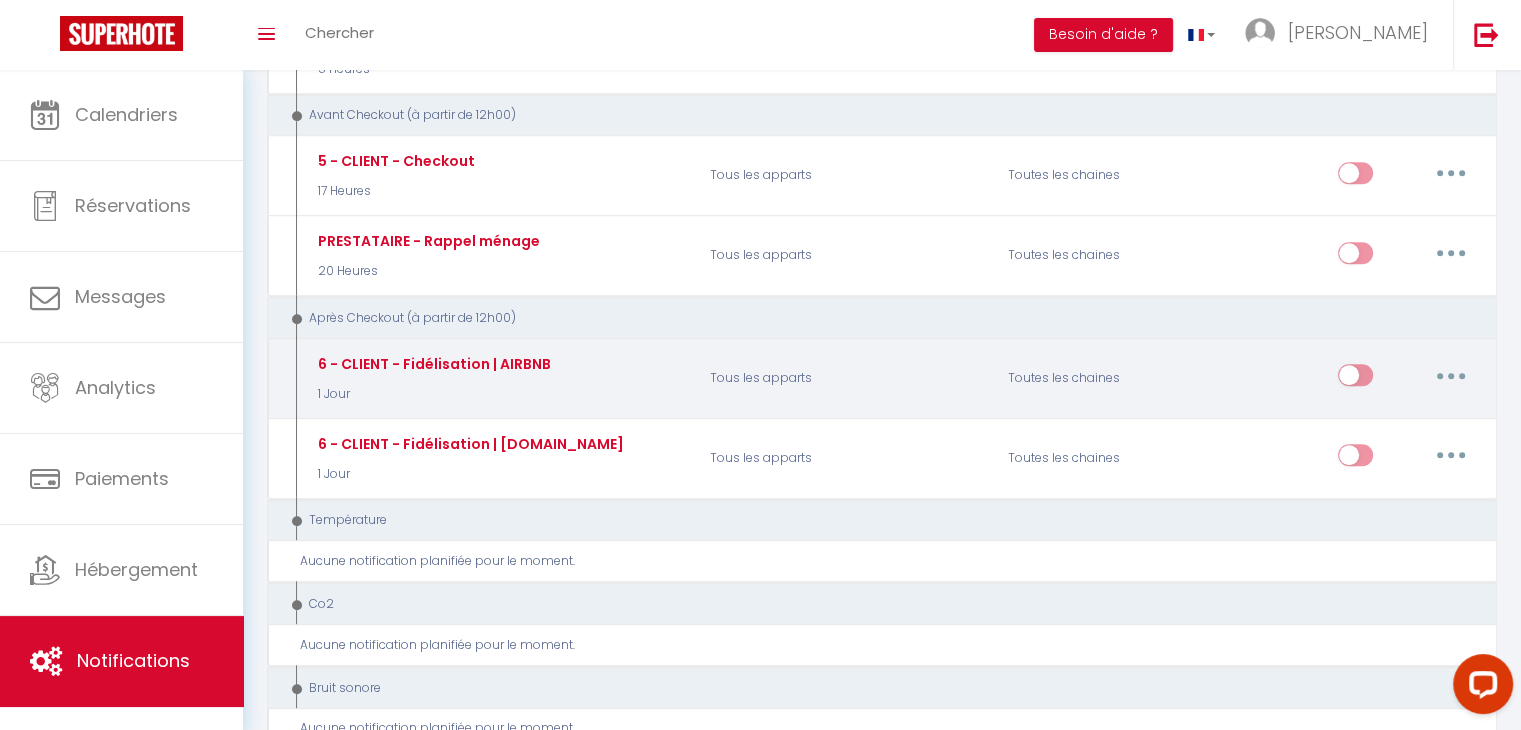 click at bounding box center [1451, 375] 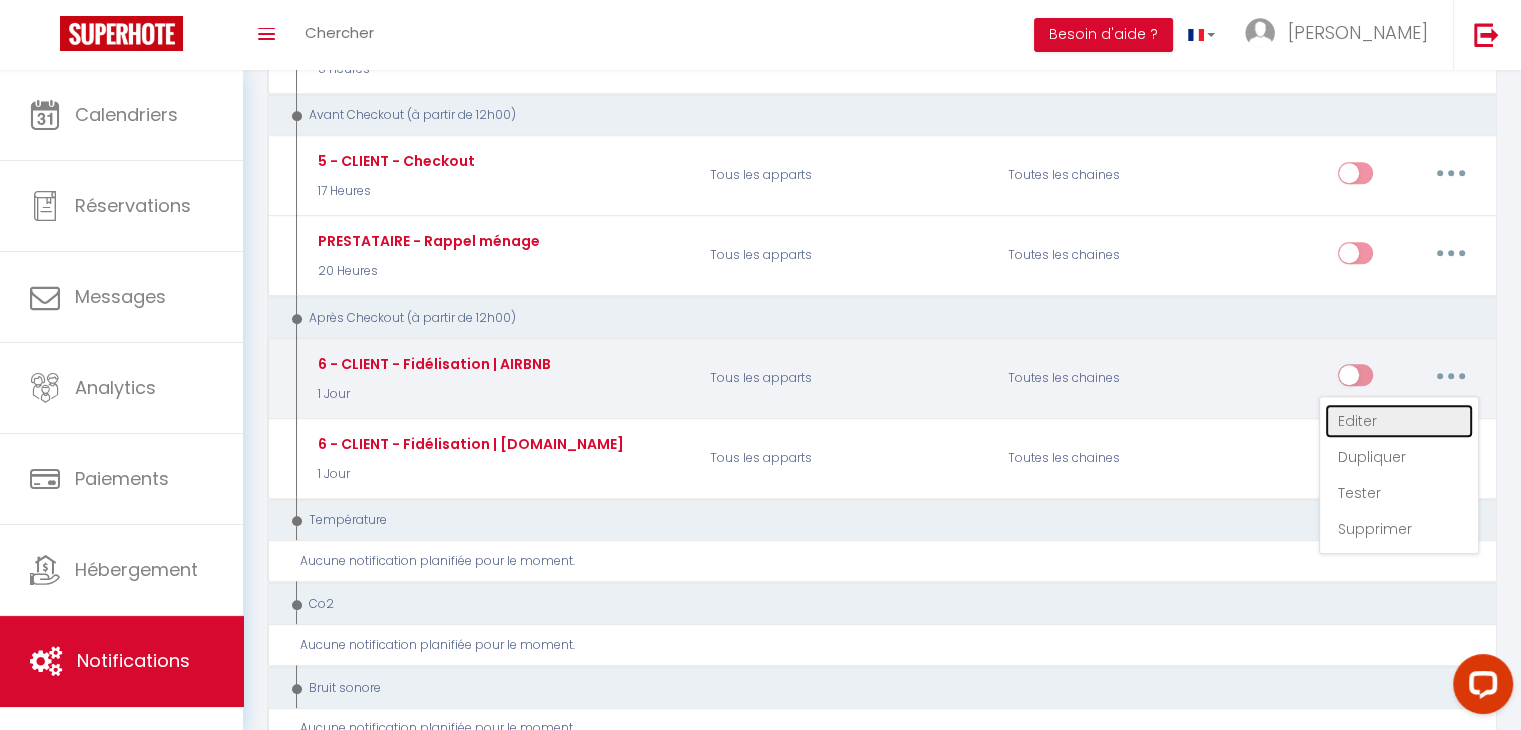 click on "Editer" at bounding box center (1399, 421) 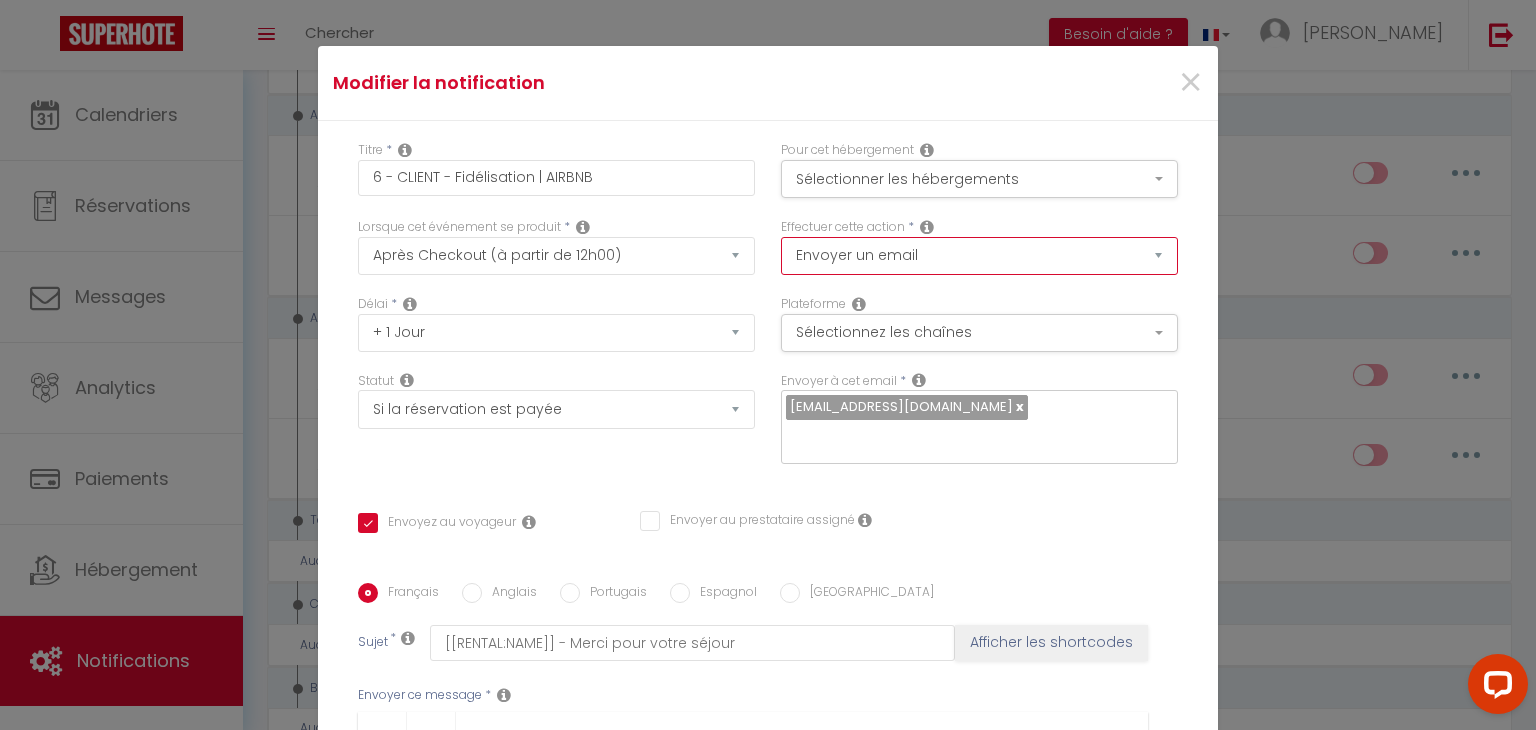 click on "Envoyer un email   Envoyer un SMS   Envoyer une notification push   Envoyer l'avis au client" at bounding box center [979, 256] 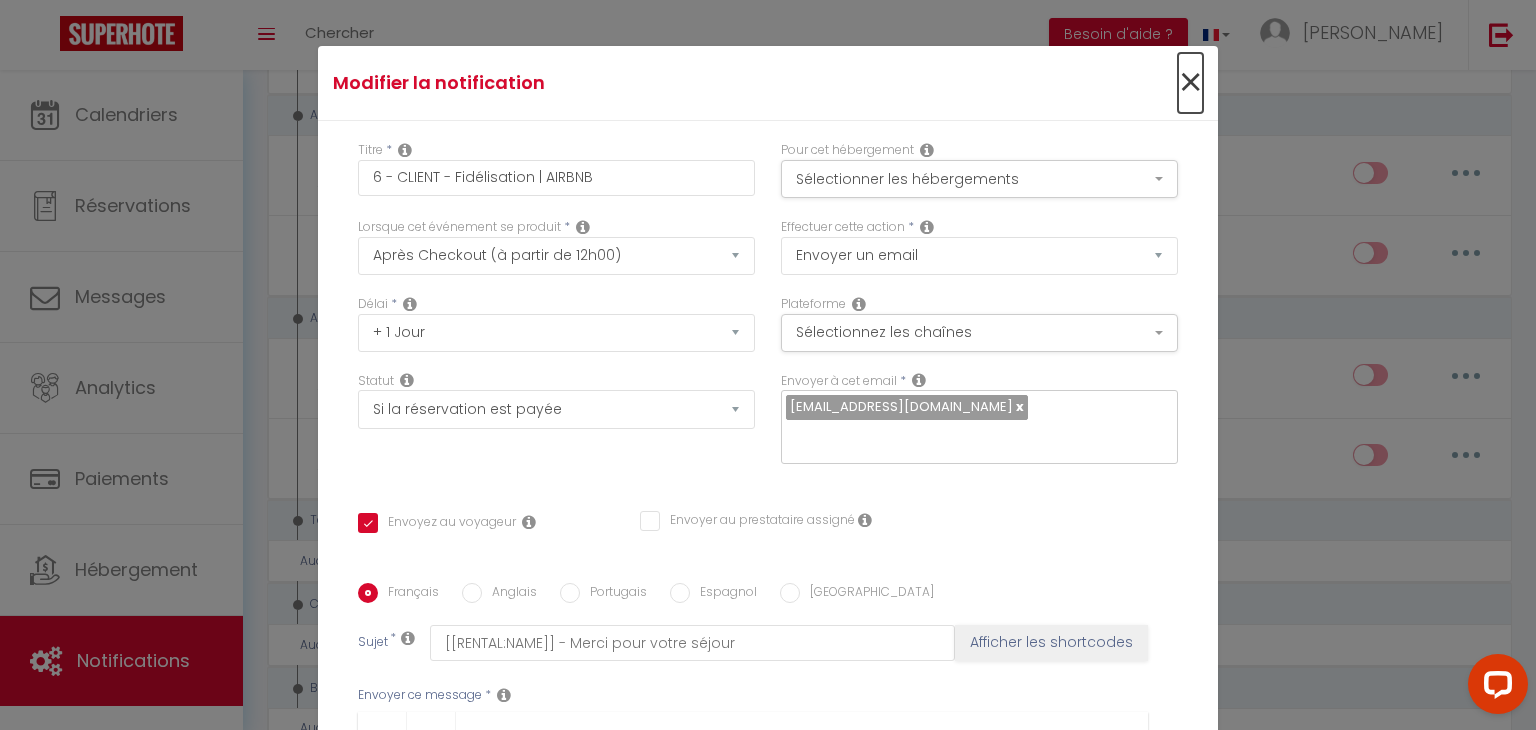 click on "×" at bounding box center [1190, 83] 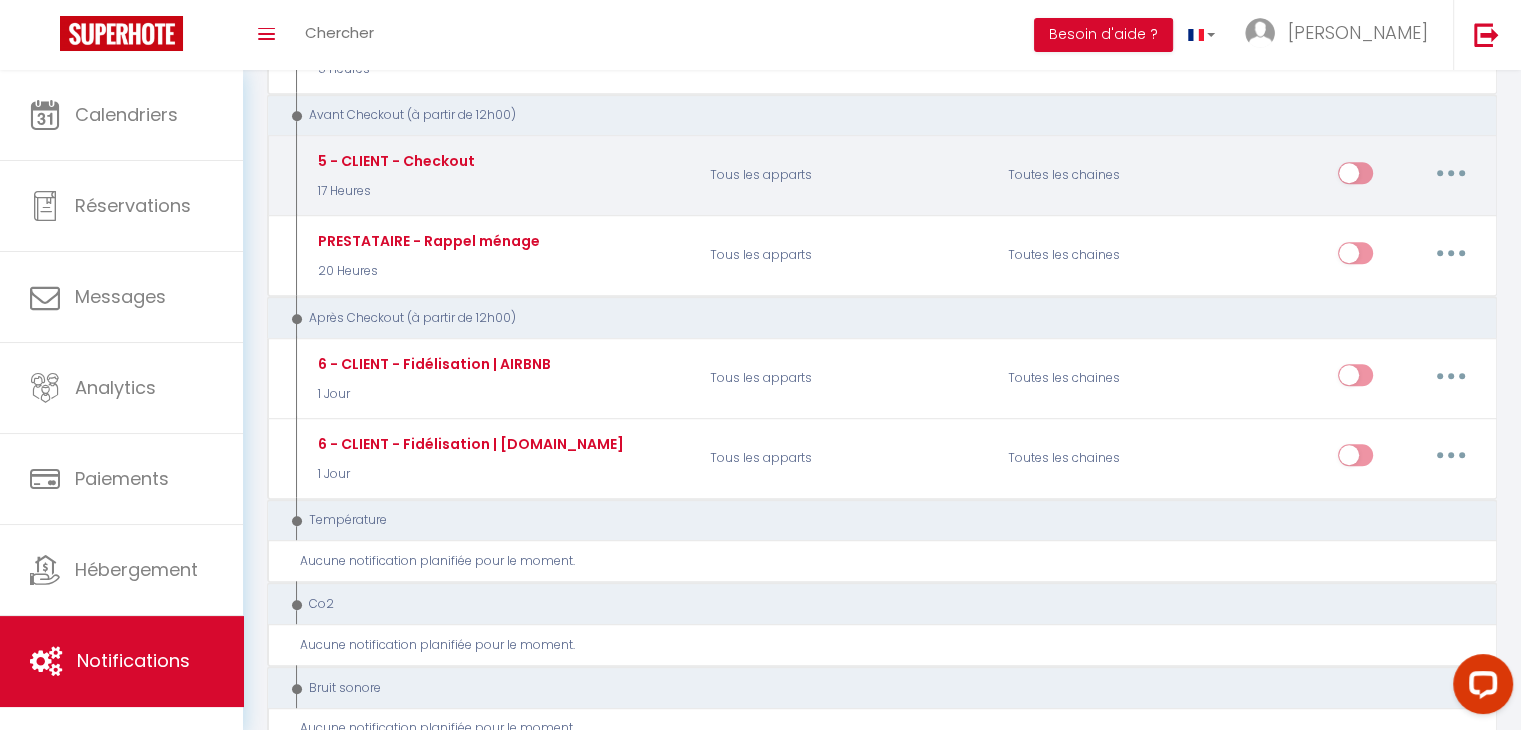 click at bounding box center [1451, 173] 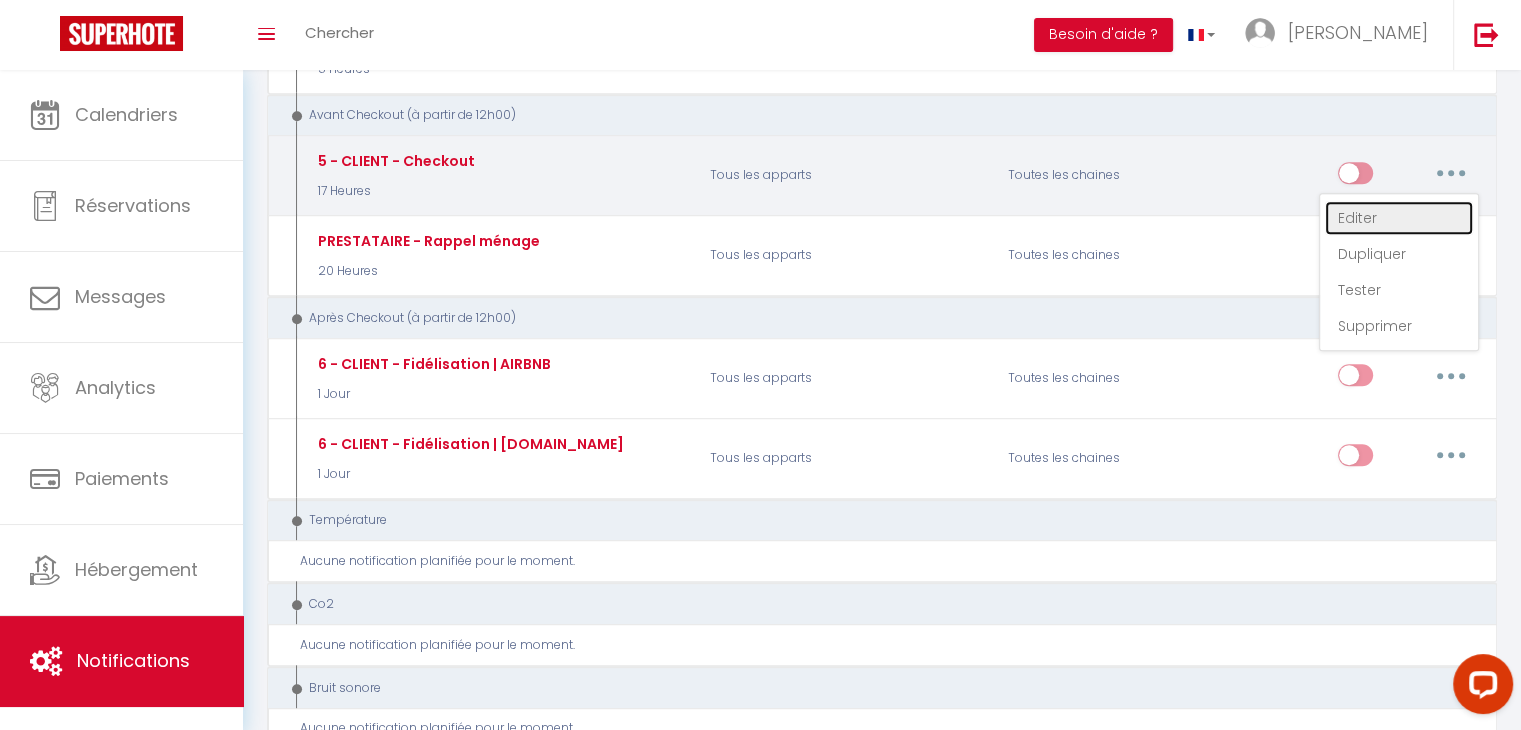 click on "Editer" at bounding box center (1399, 218) 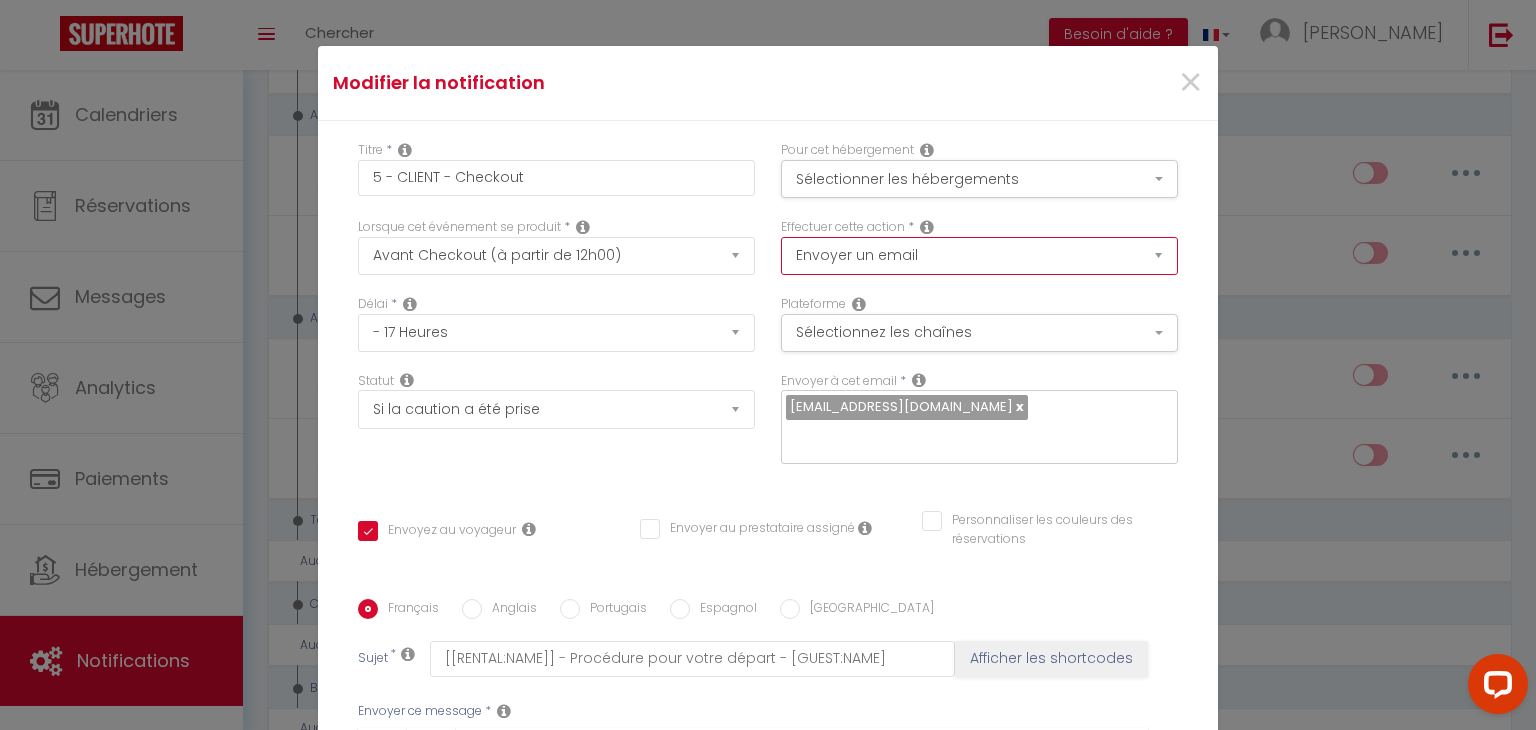 click on "Envoyer un email   Envoyer un SMS   Envoyer une notification push" at bounding box center (979, 256) 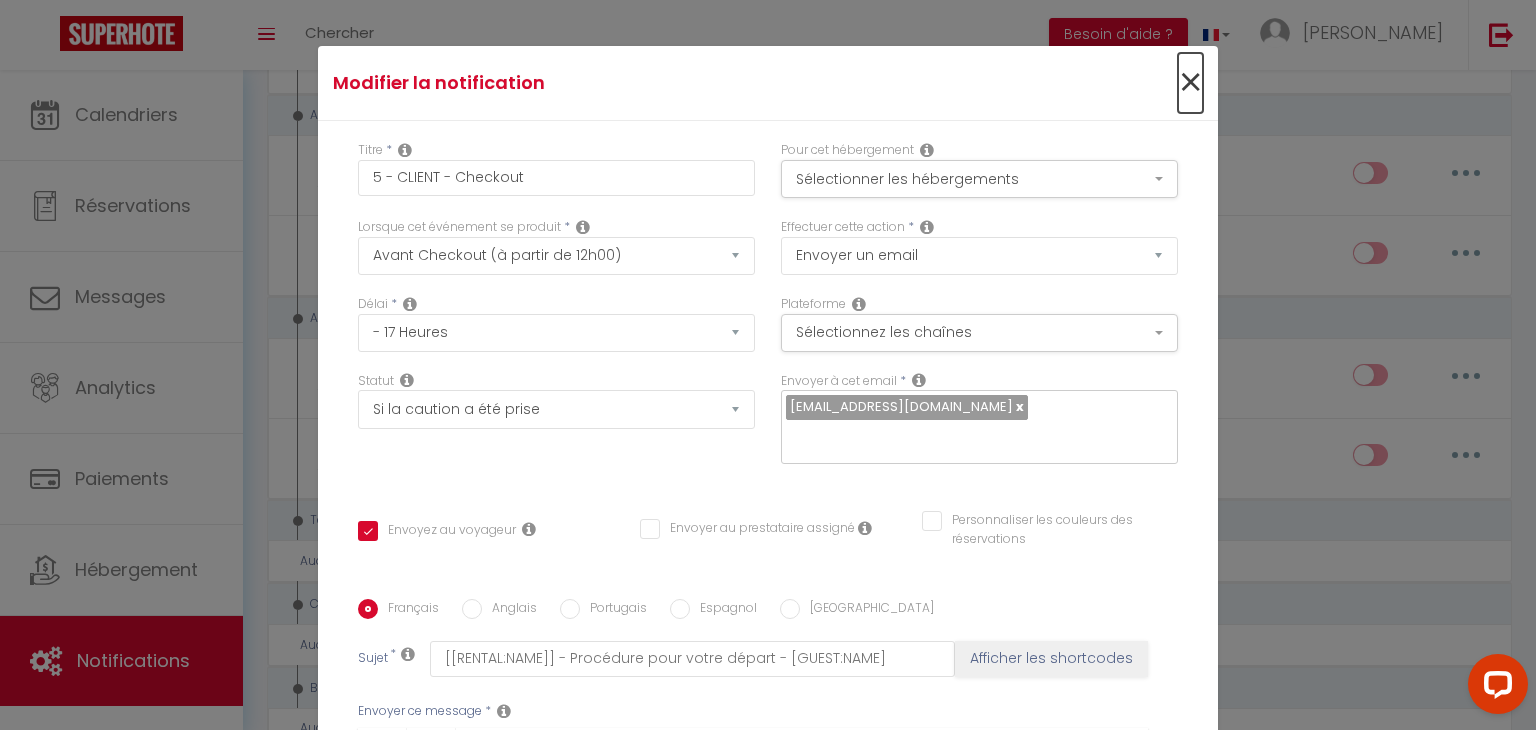 click on "×" at bounding box center (1190, 83) 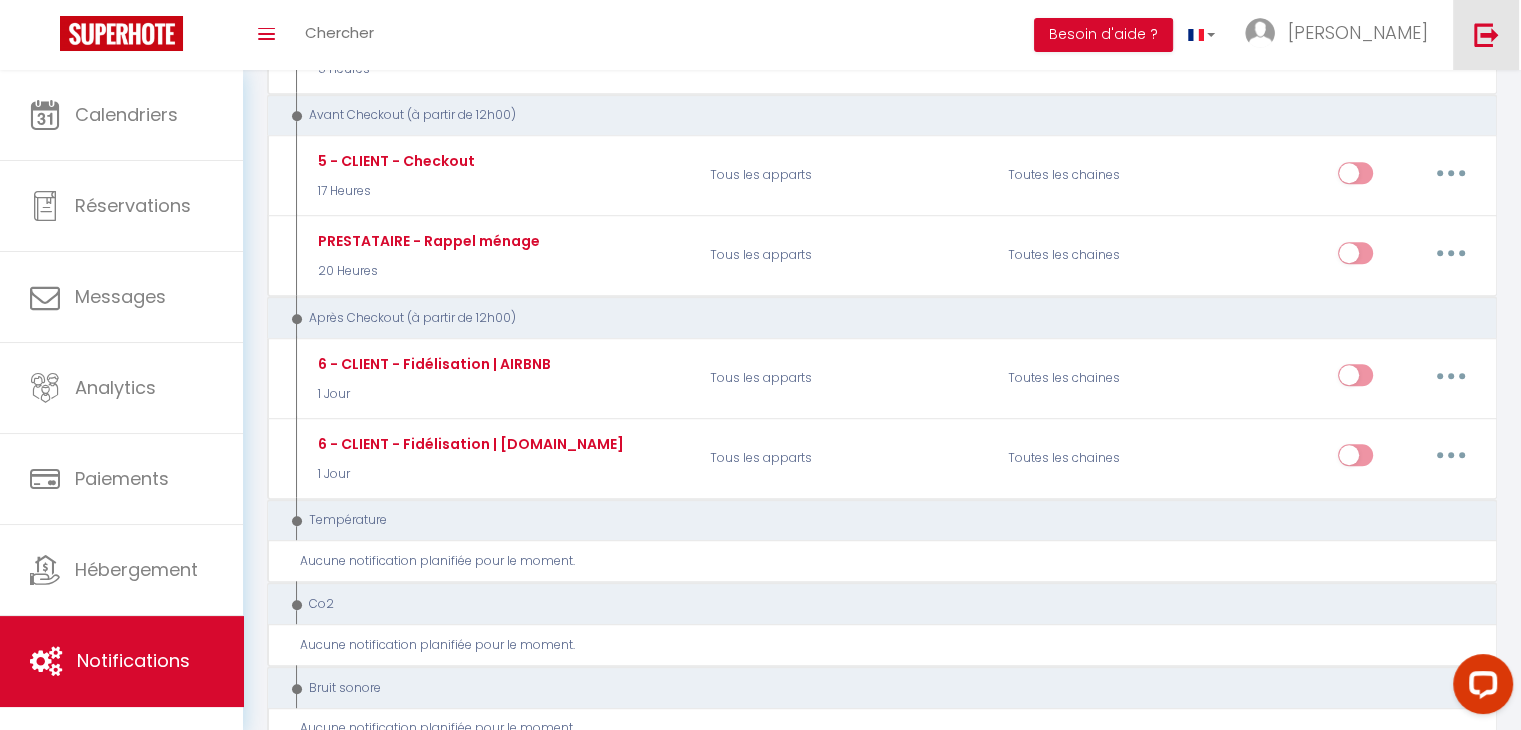 click at bounding box center [1486, 34] 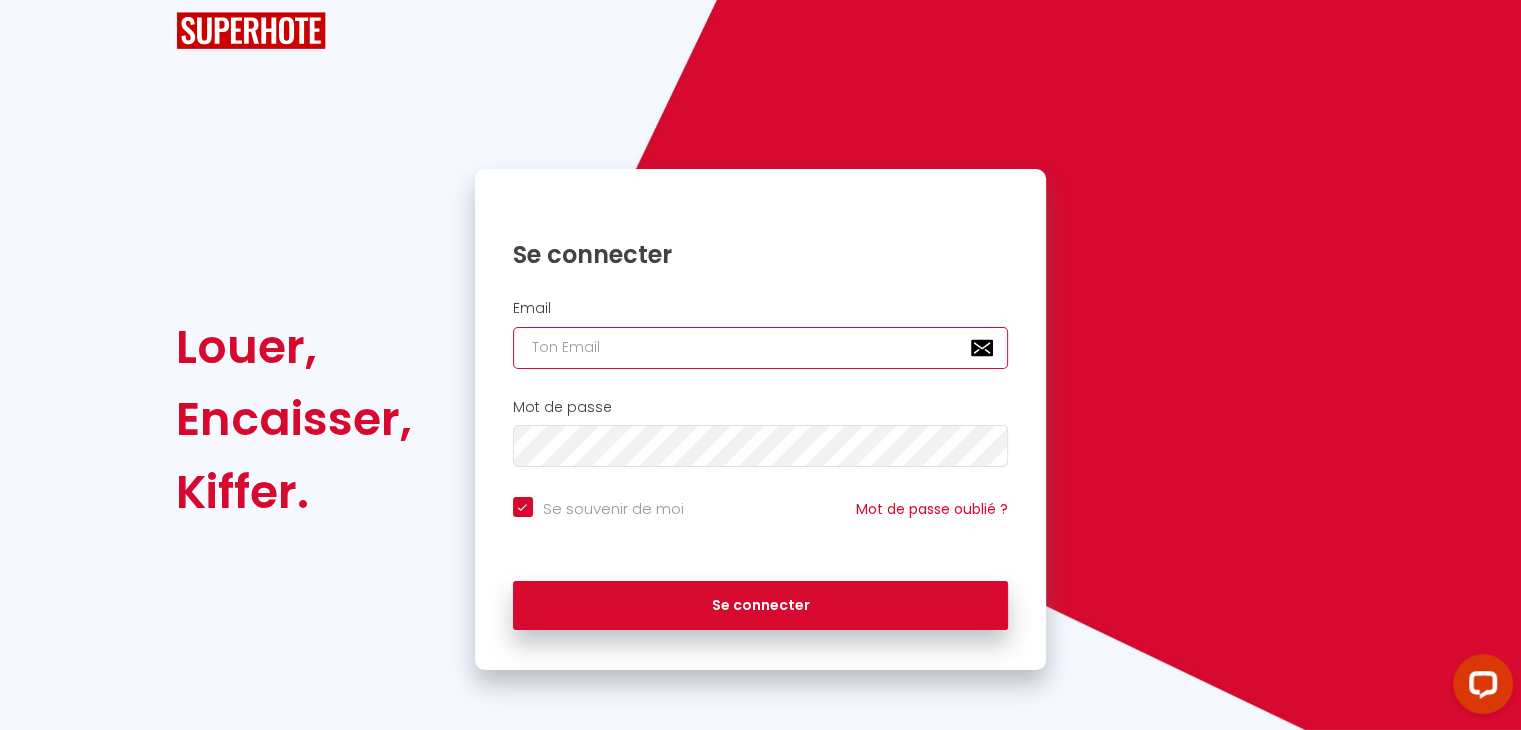 paste on "[PERSON_NAME][EMAIL_ADDRESS][DOMAIN_NAME]" 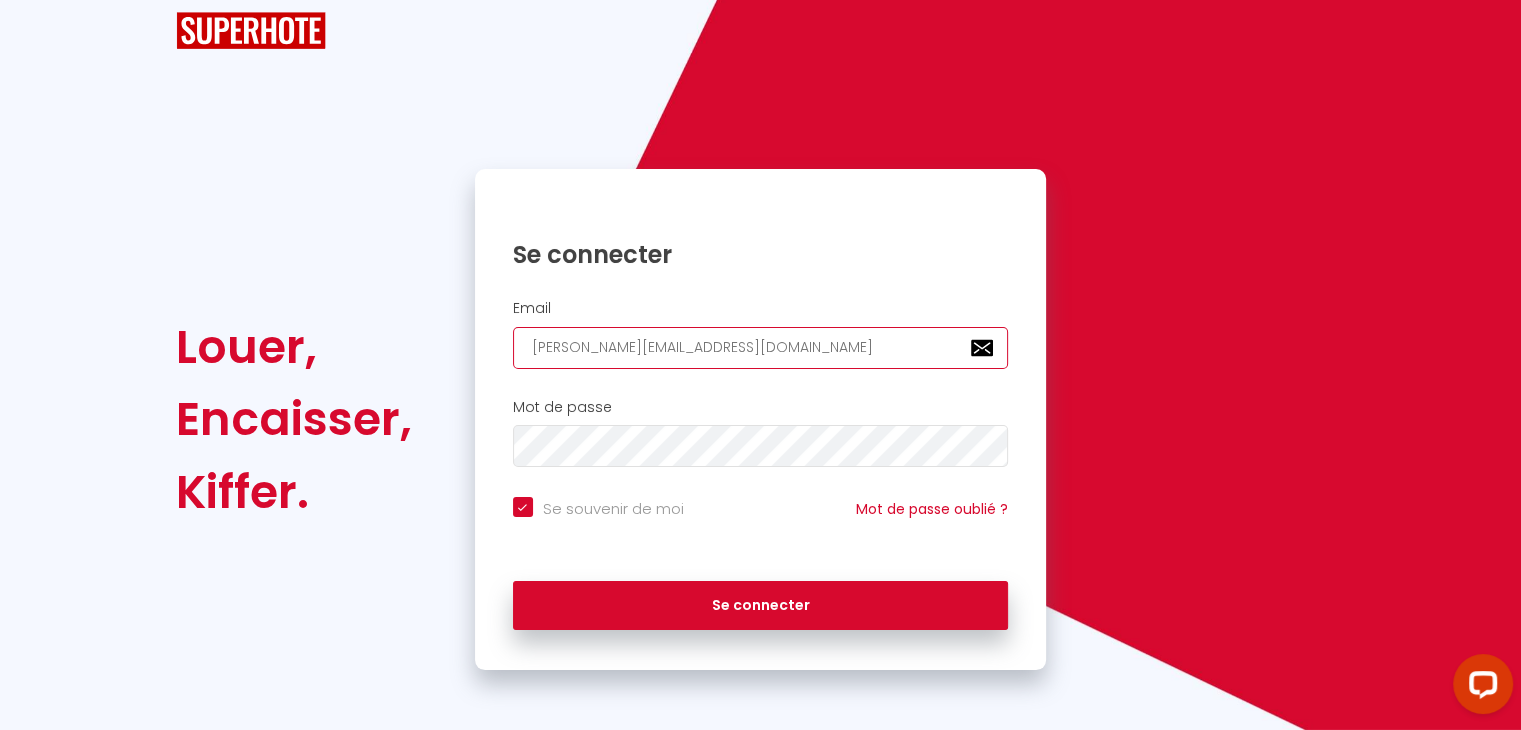 checkbox on "true" 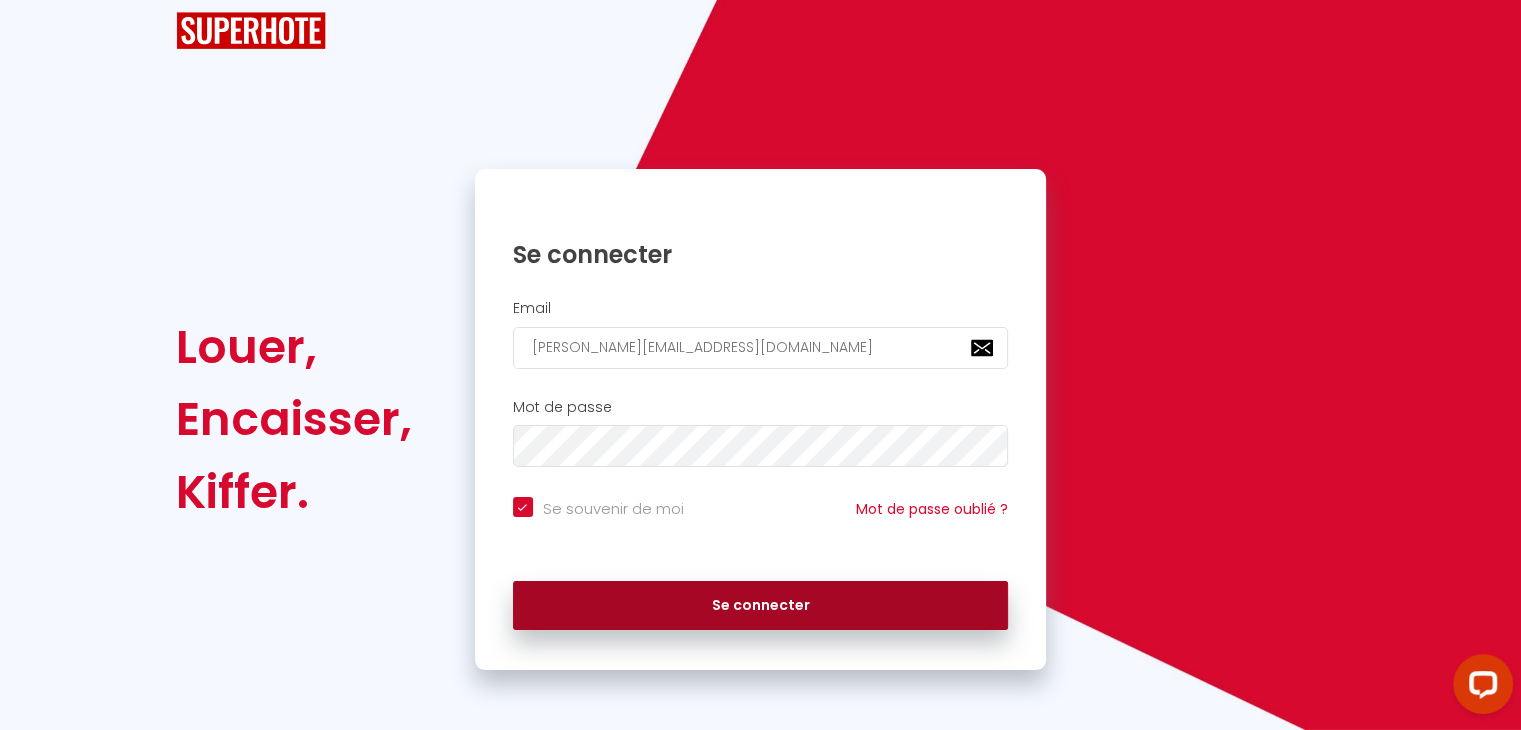 click on "Se connecter" at bounding box center [761, 606] 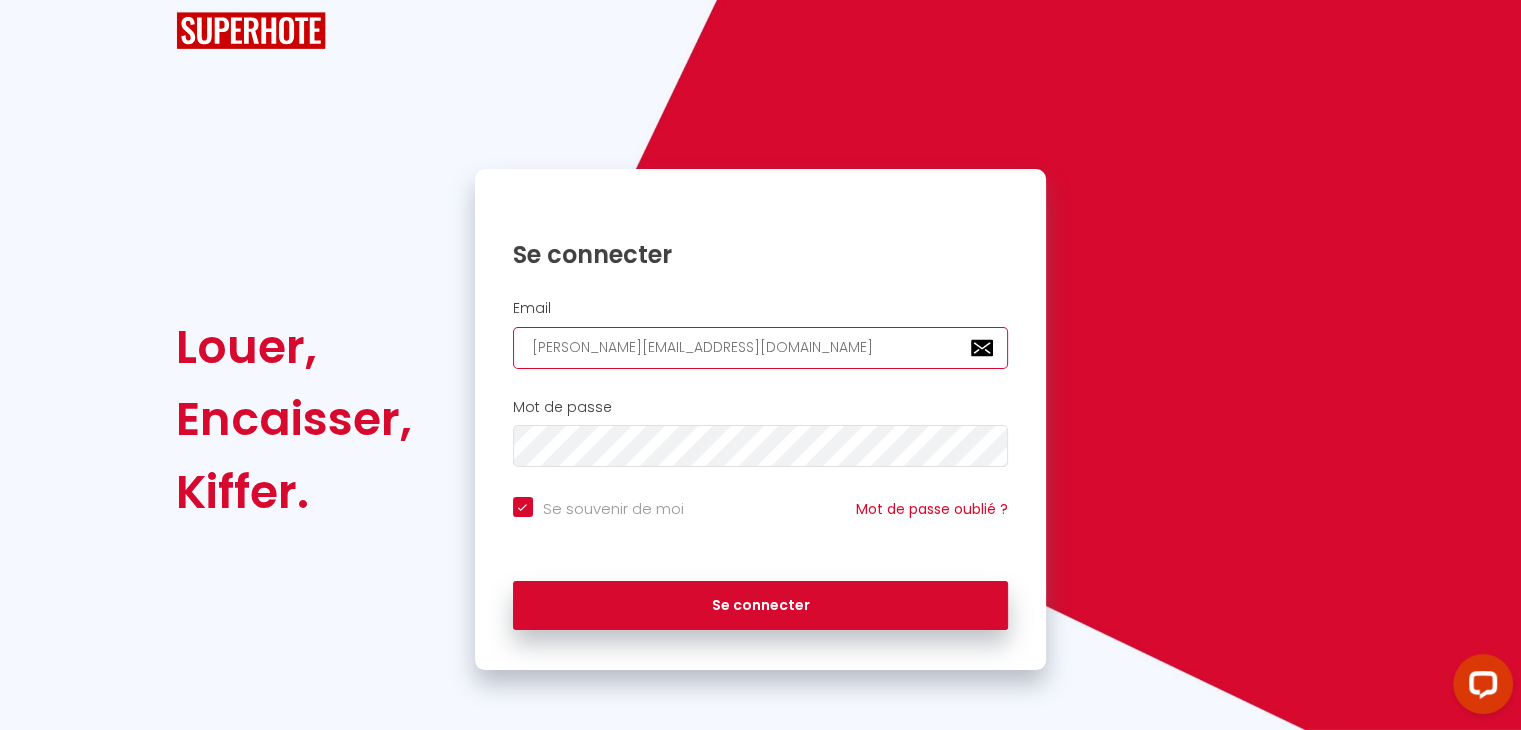 drag, startPoint x: 792, startPoint y: 353, endPoint x: 437, endPoint y: 361, distance: 355.09012 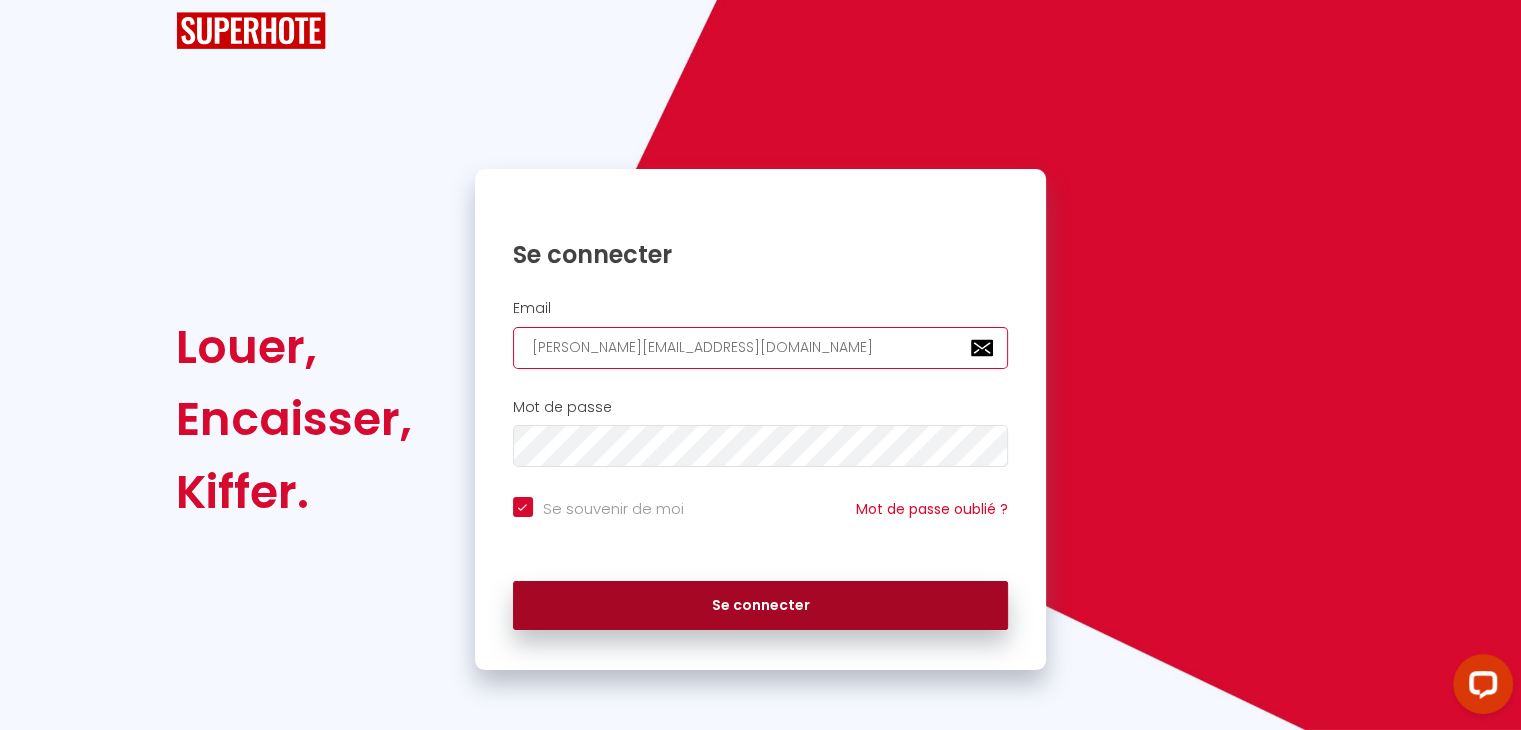 type on "[PERSON_NAME][EMAIL_ADDRESS][DOMAIN_NAME]" 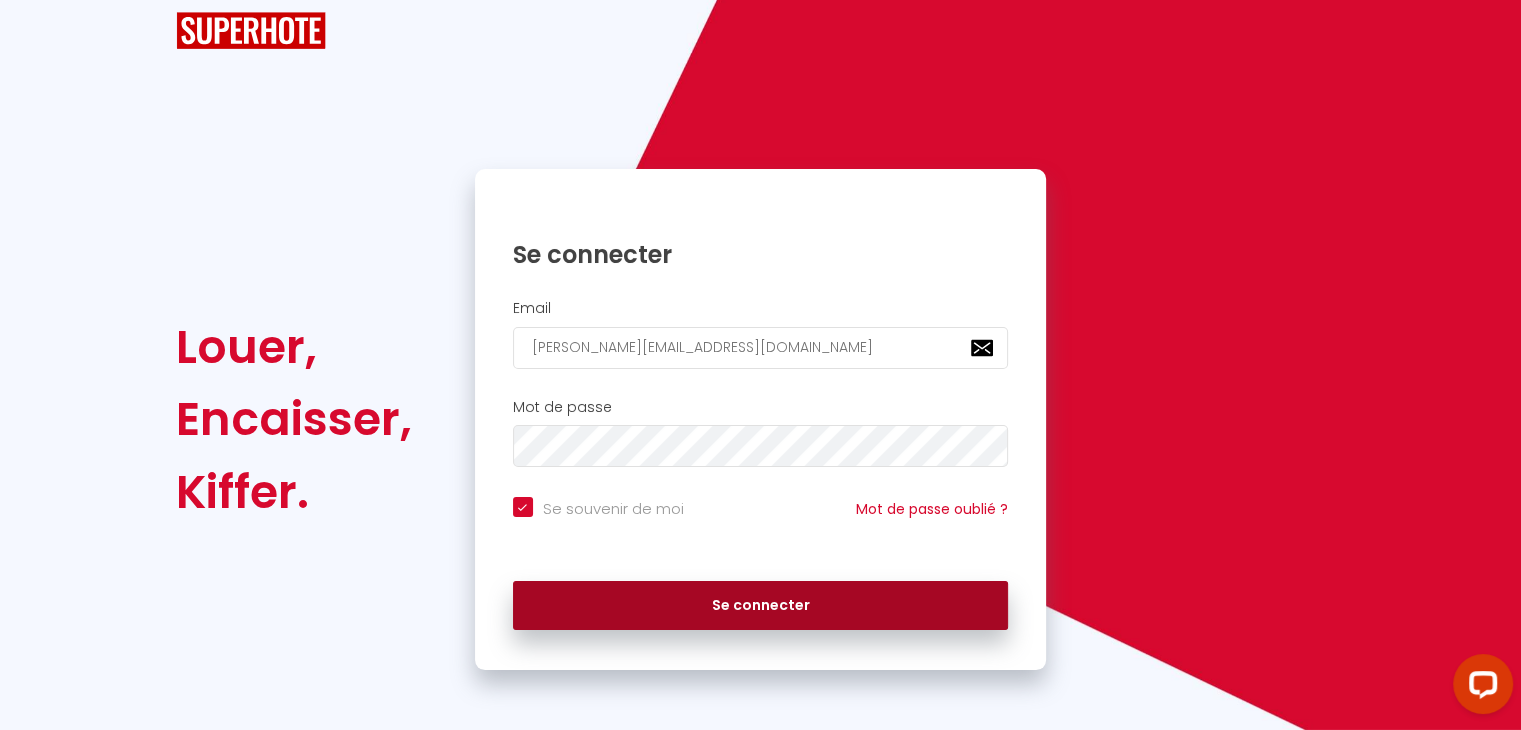 click on "Se connecter" at bounding box center (761, 606) 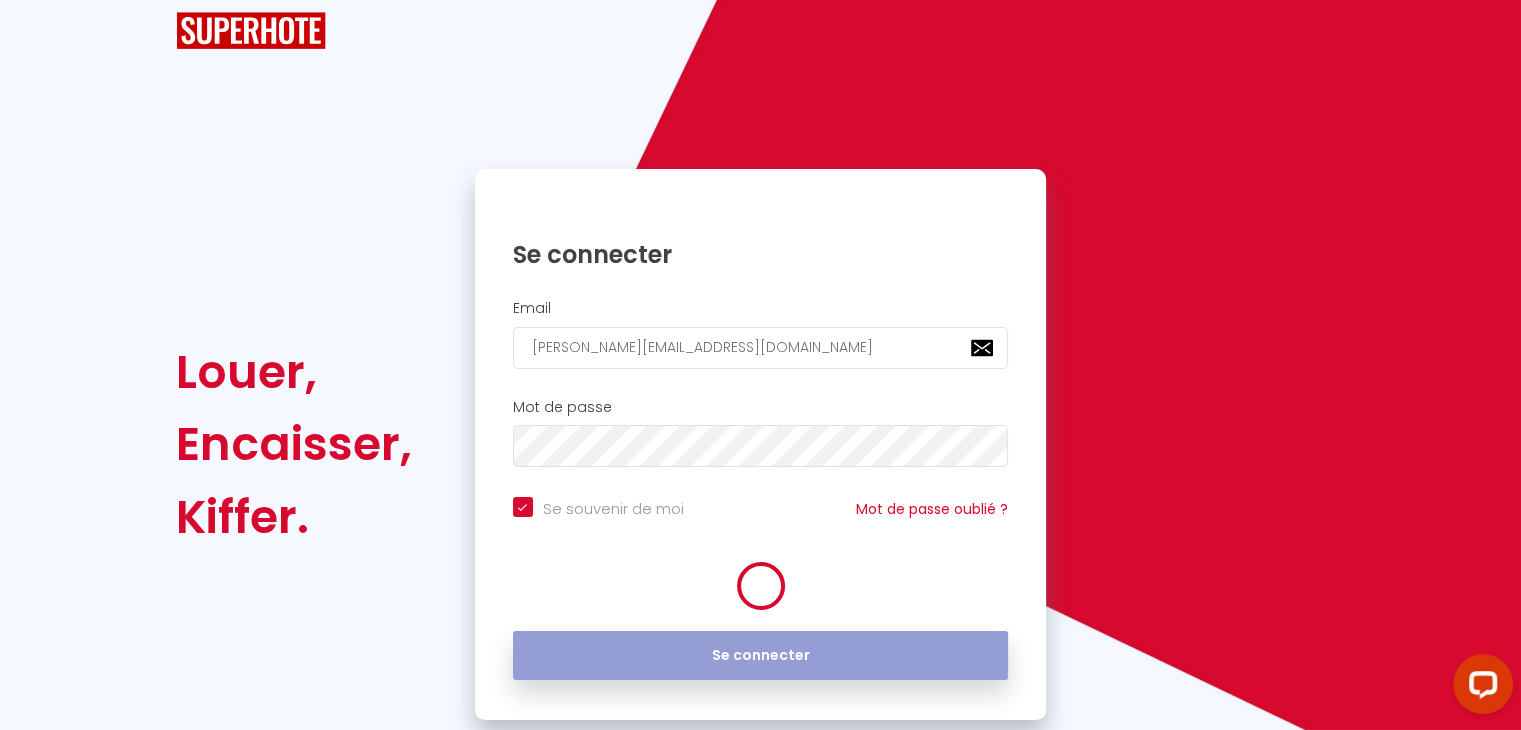 scroll, scrollTop: 0, scrollLeft: 0, axis: both 